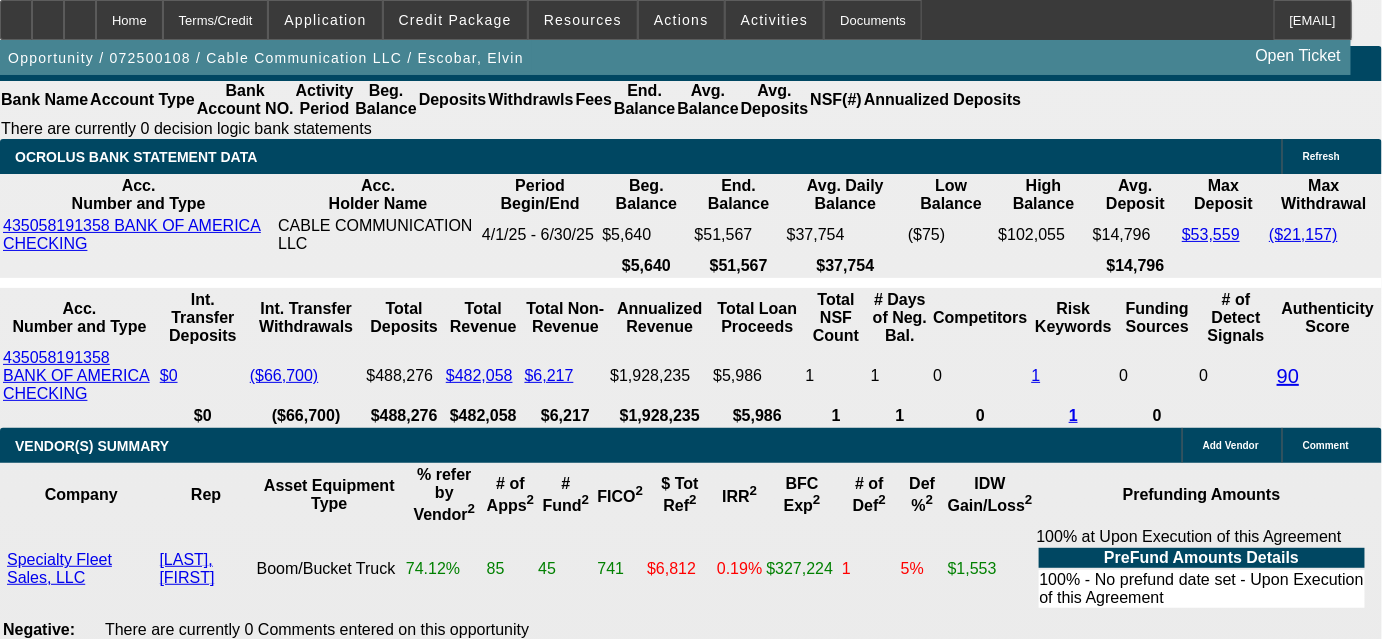 scroll, scrollTop: 3636, scrollLeft: 0, axis: vertical 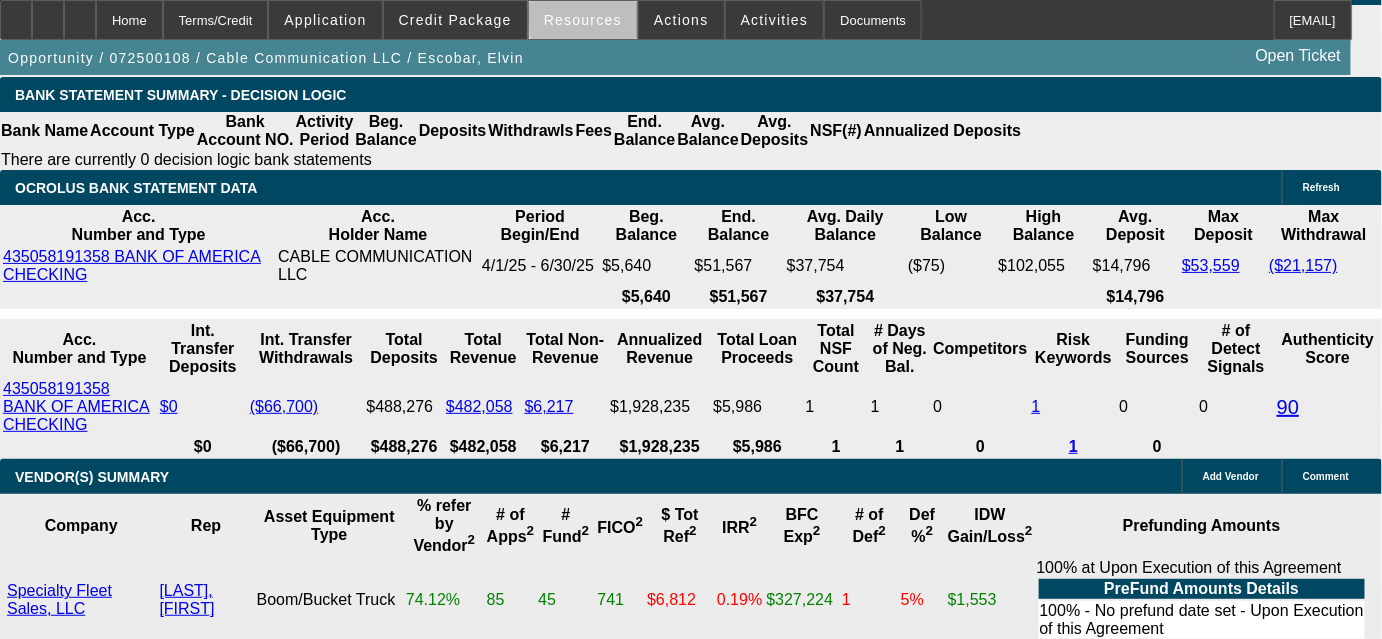 click at bounding box center [583, 20] 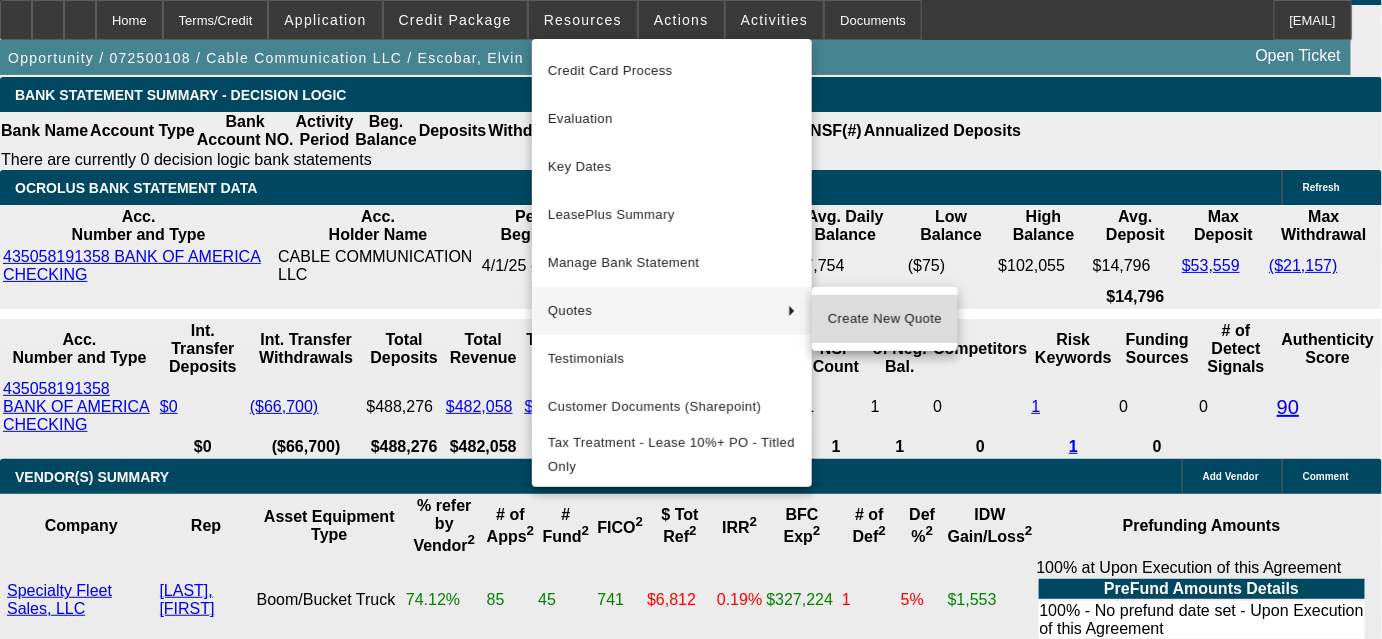 click on "Create New Quote" at bounding box center (885, 319) 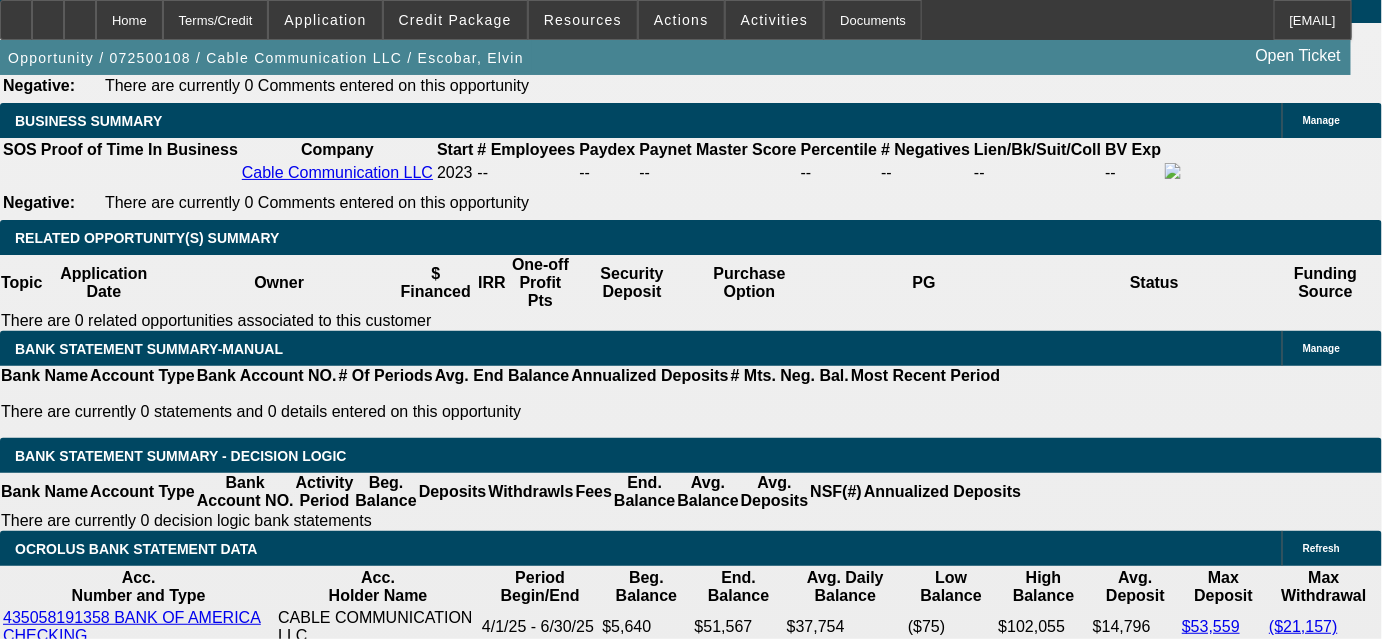 scroll, scrollTop: 3272, scrollLeft: 0, axis: vertical 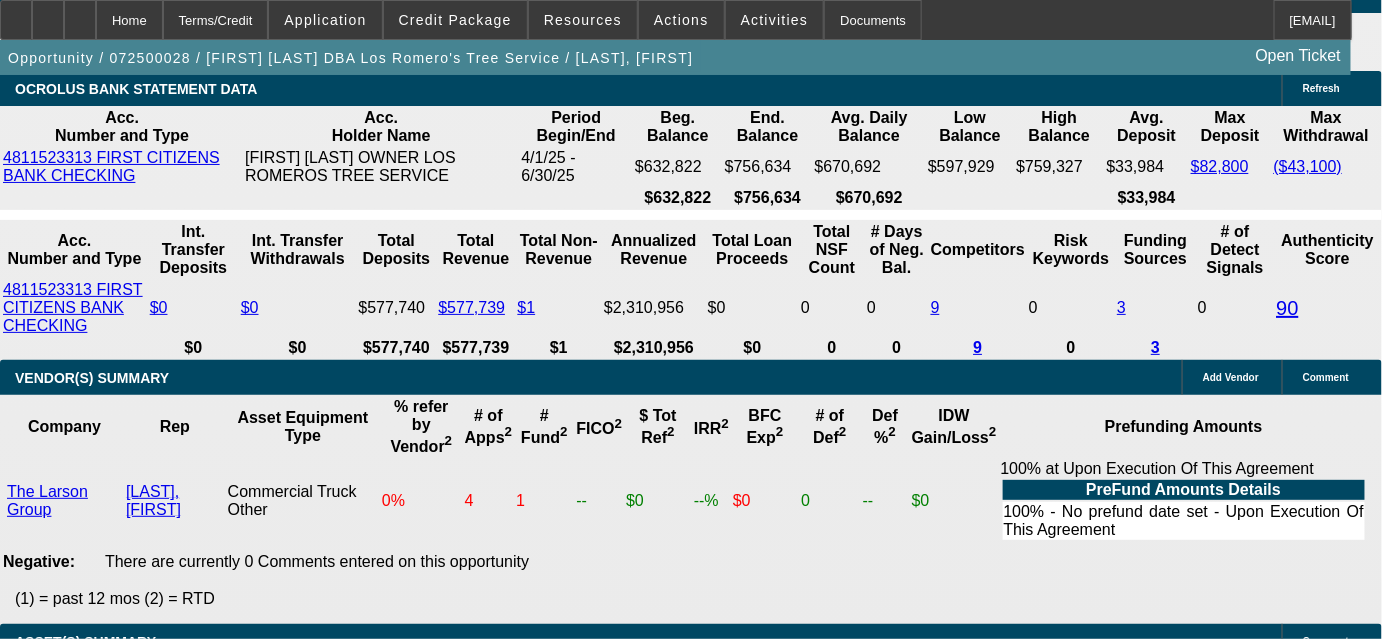 drag, startPoint x: 381, startPoint y: 194, endPoint x: 450, endPoint y: 196, distance: 69.02898 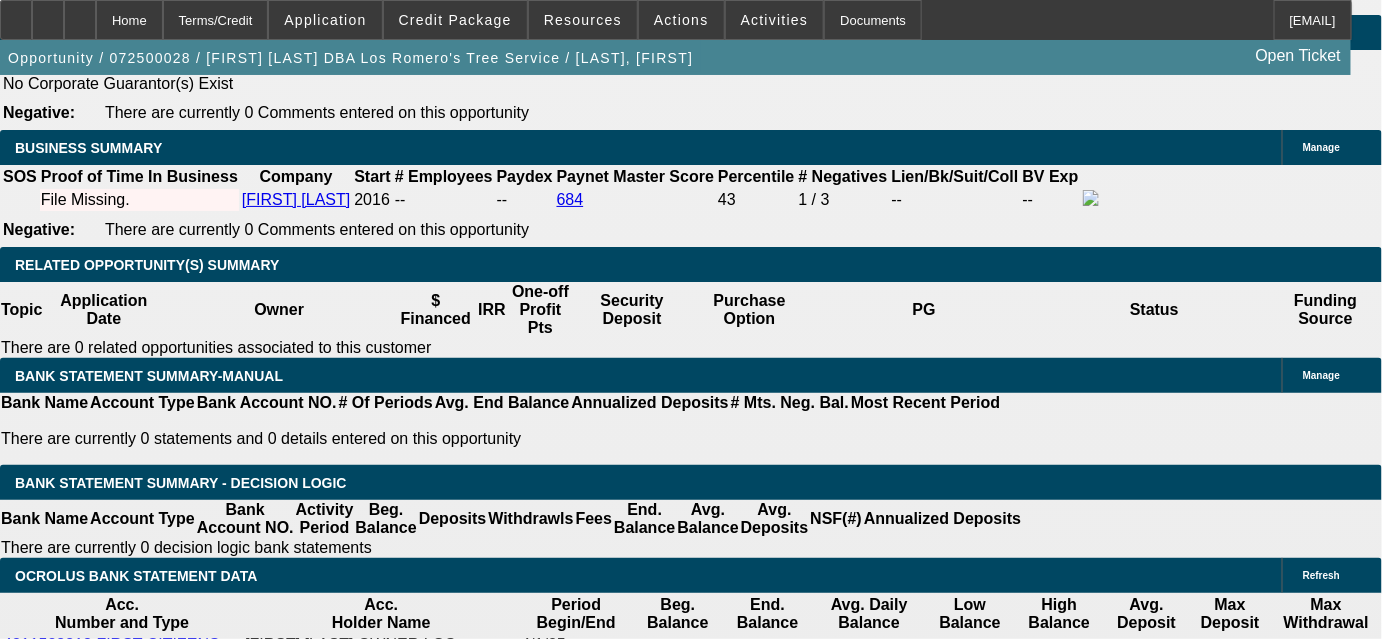 scroll, scrollTop: 3090, scrollLeft: 0, axis: vertical 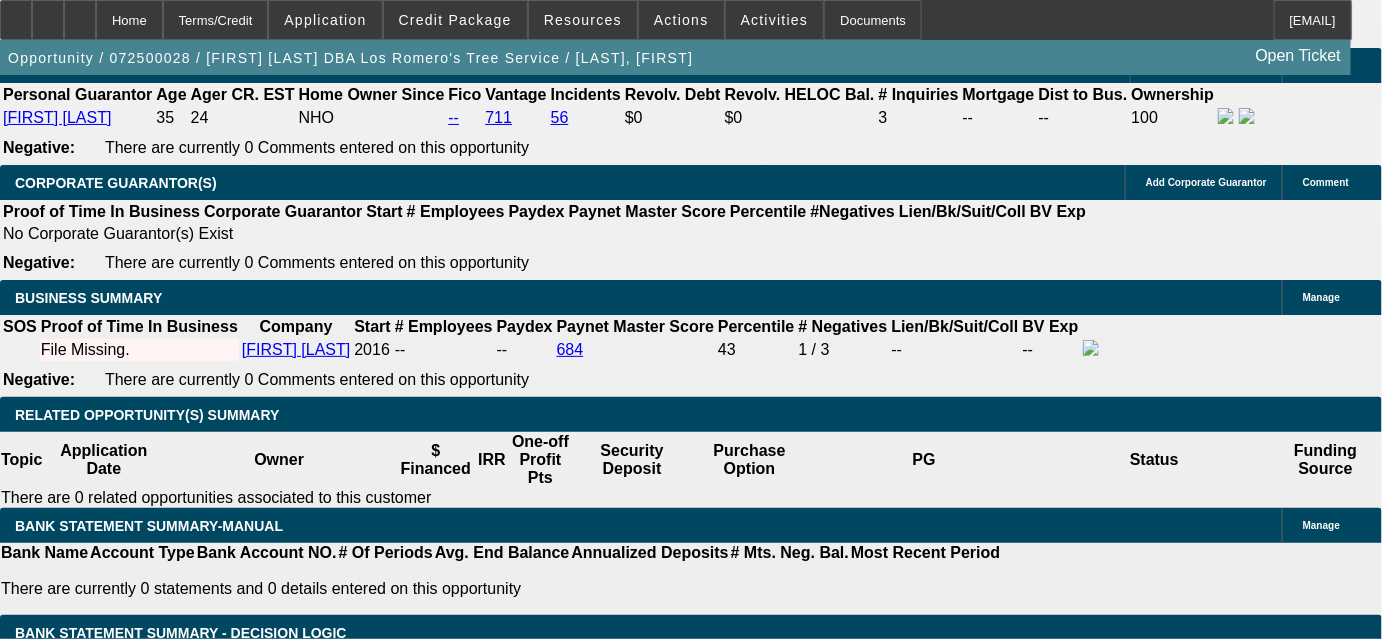 drag, startPoint x: 242, startPoint y: 526, endPoint x: 261, endPoint y: 459, distance: 69.641945 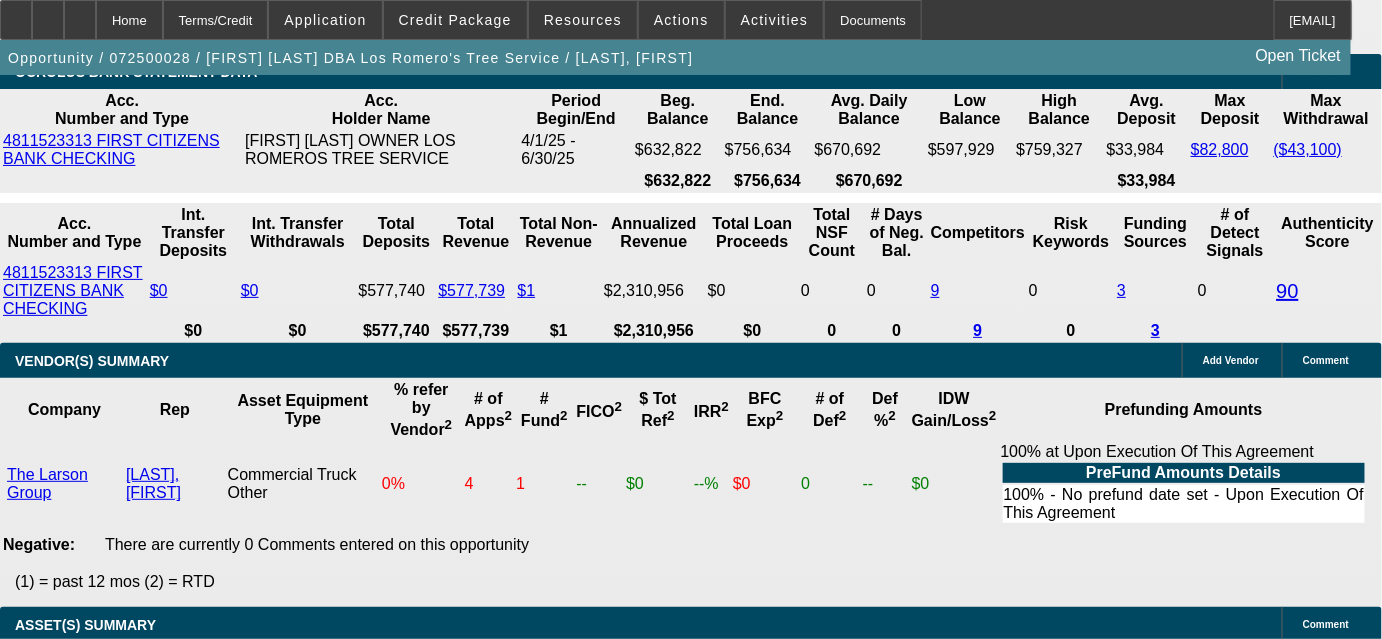 scroll, scrollTop: 3671, scrollLeft: 0, axis: vertical 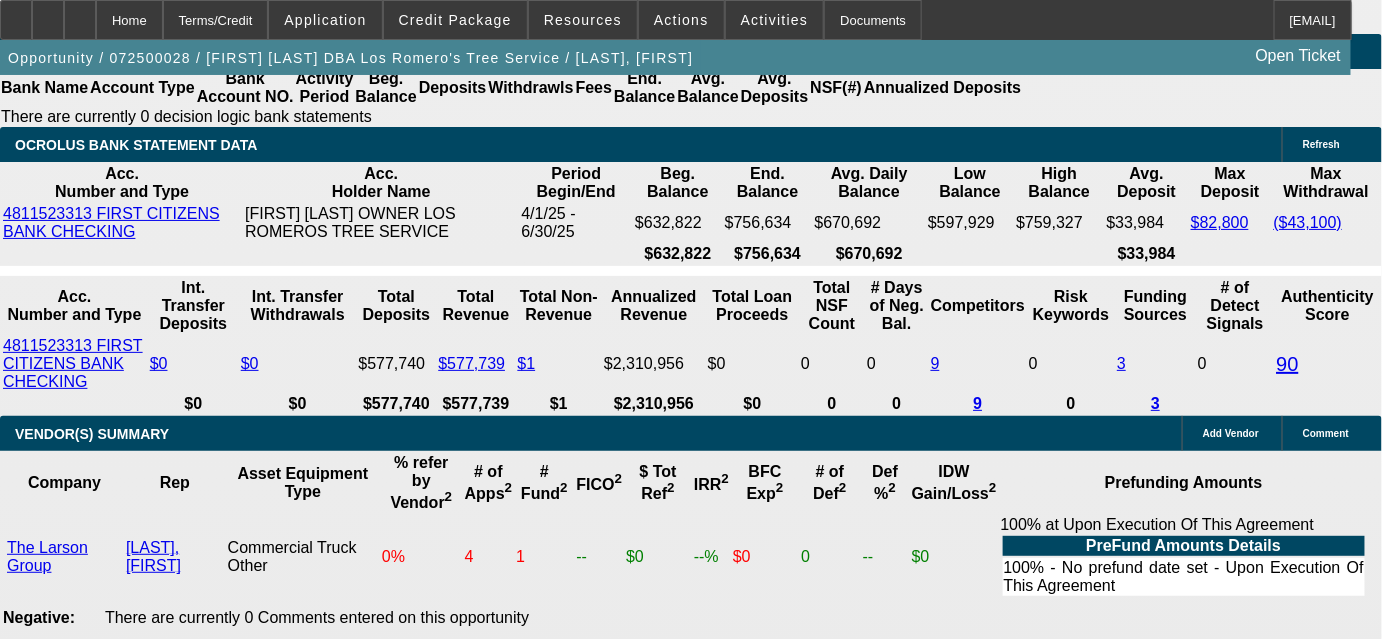 drag, startPoint x: 370, startPoint y: 255, endPoint x: 485, endPoint y: 260, distance: 115.10864 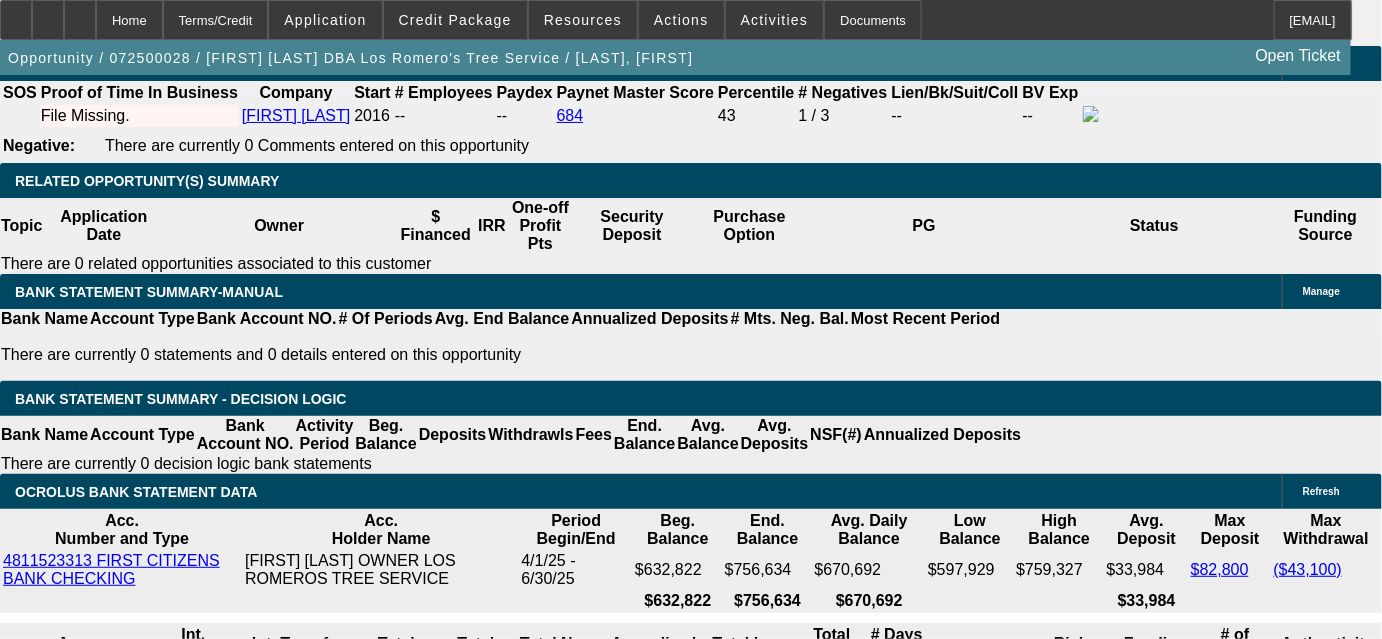 scroll, scrollTop: 3307, scrollLeft: 0, axis: vertical 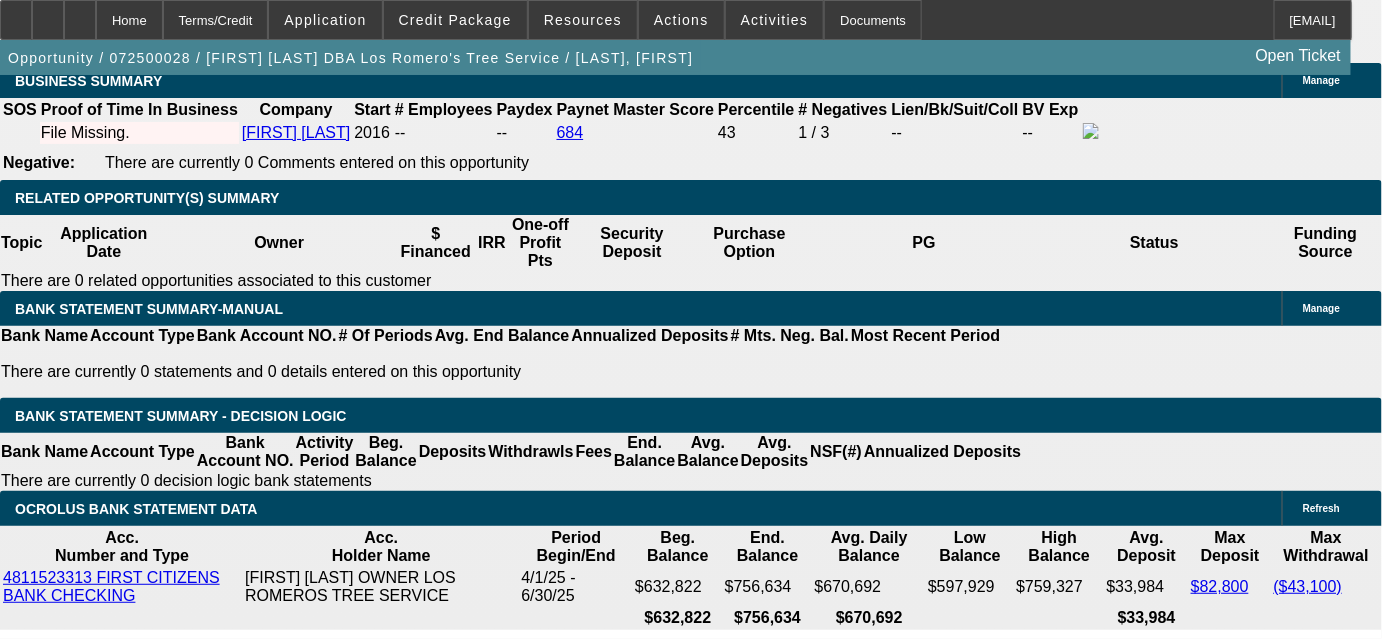click on "$66,950.00" at bounding box center (404, 1958) 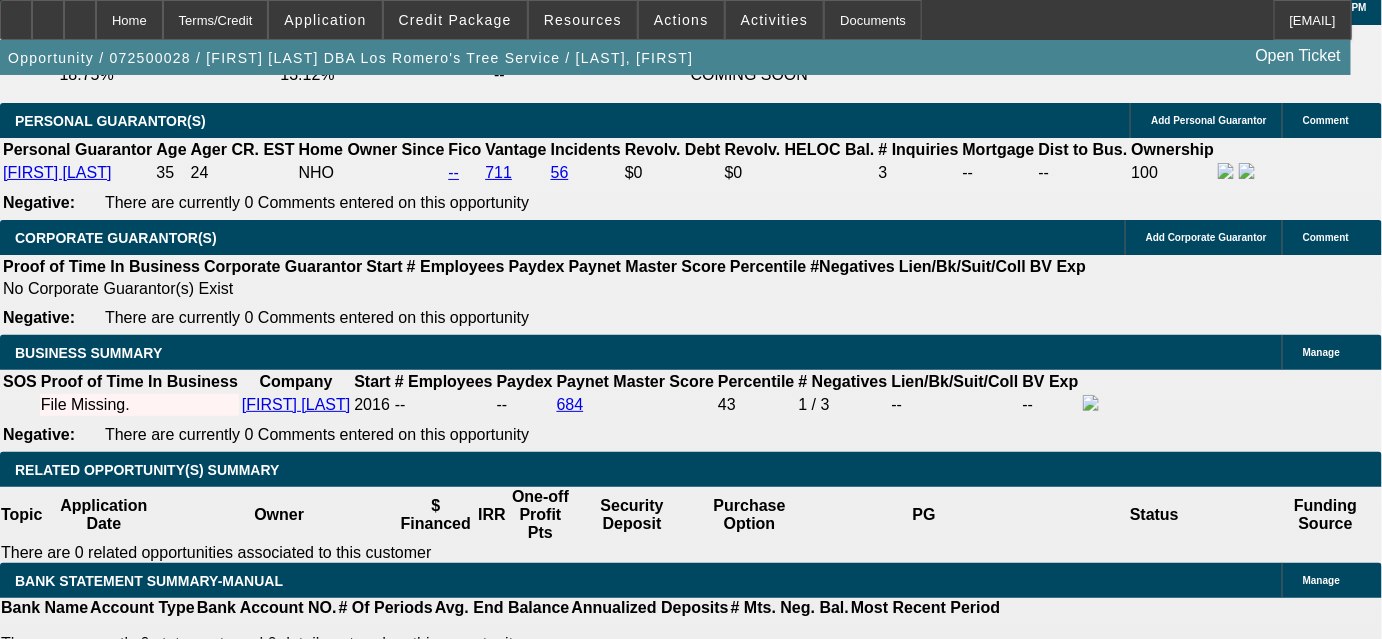 scroll, scrollTop: 3034, scrollLeft: 0, axis: vertical 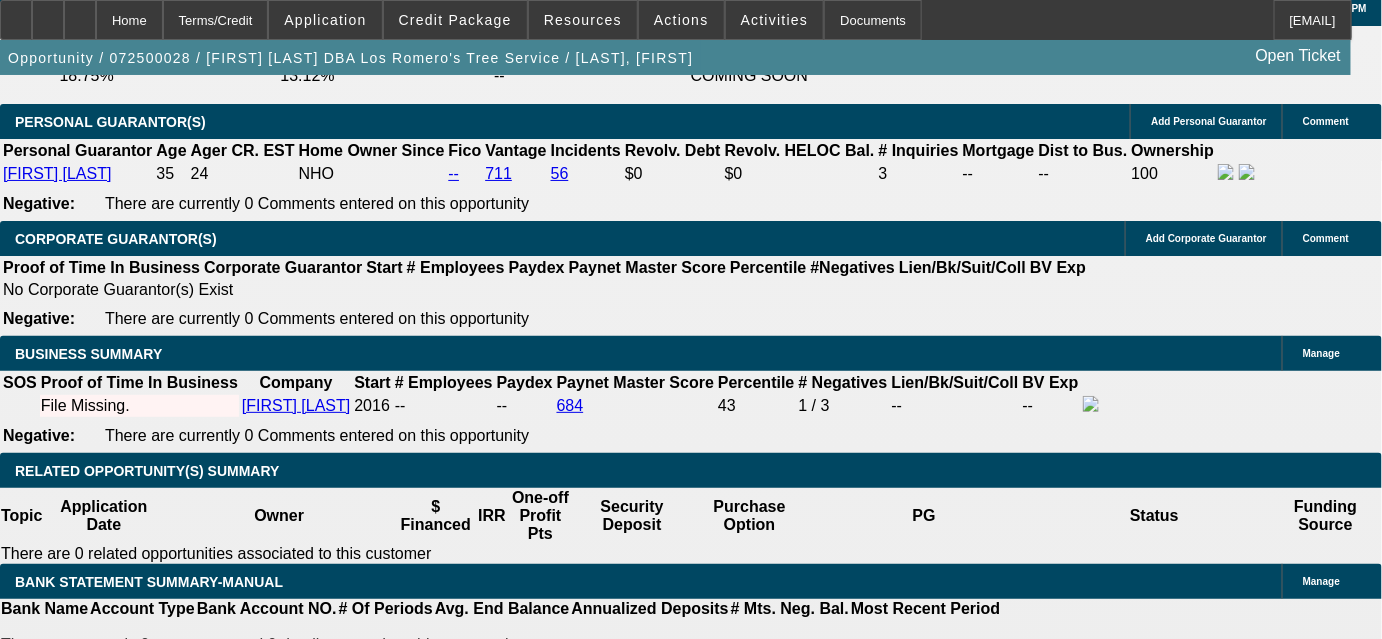 click at bounding box center [294, 1853] 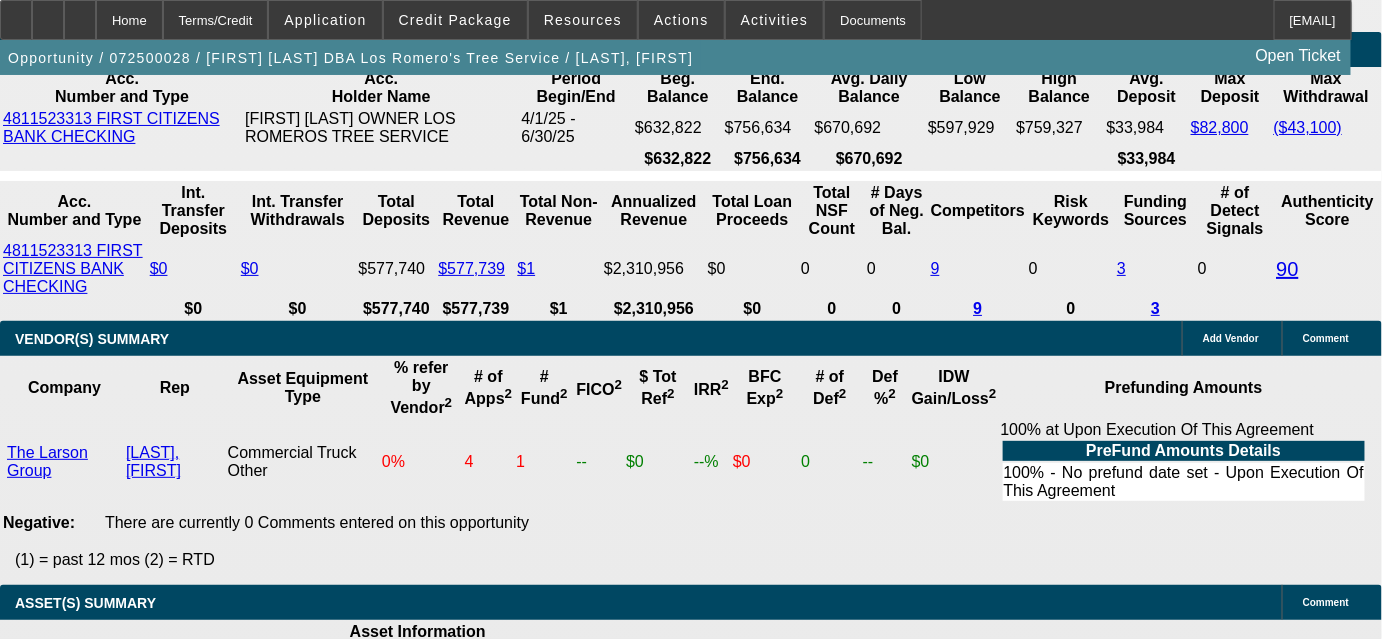 scroll, scrollTop: 3730, scrollLeft: 0, axis: vertical 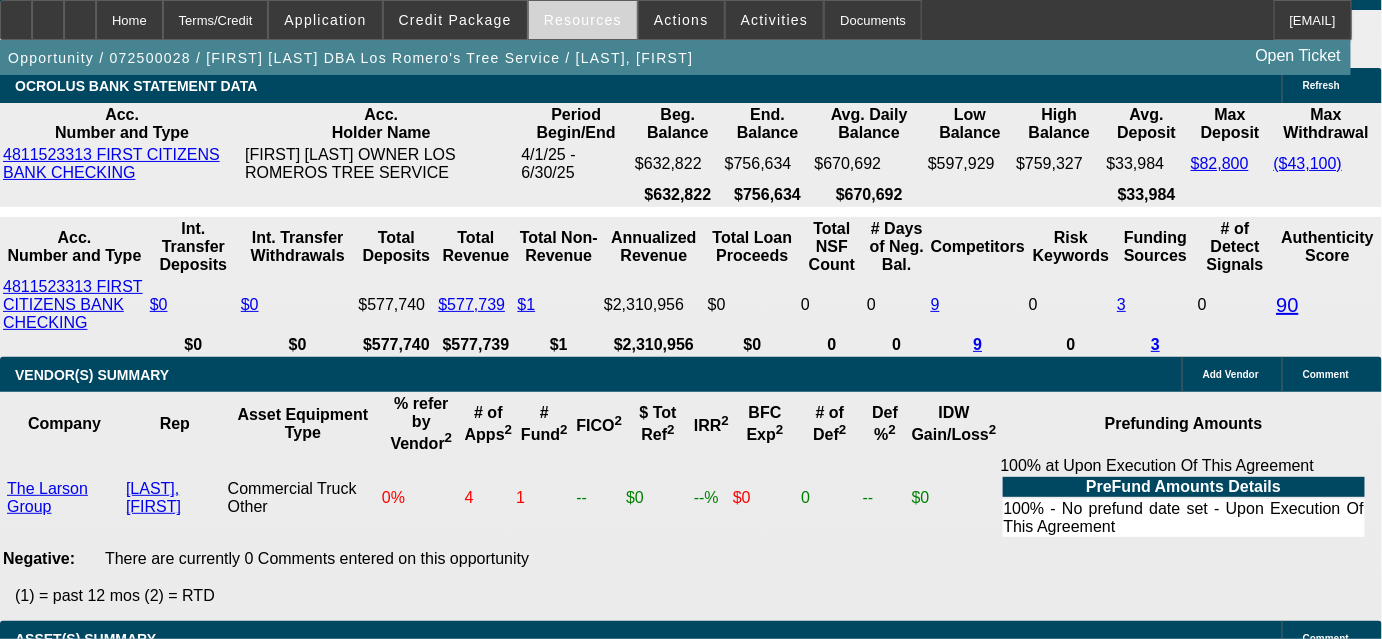 click on "Resources" at bounding box center [583, 20] 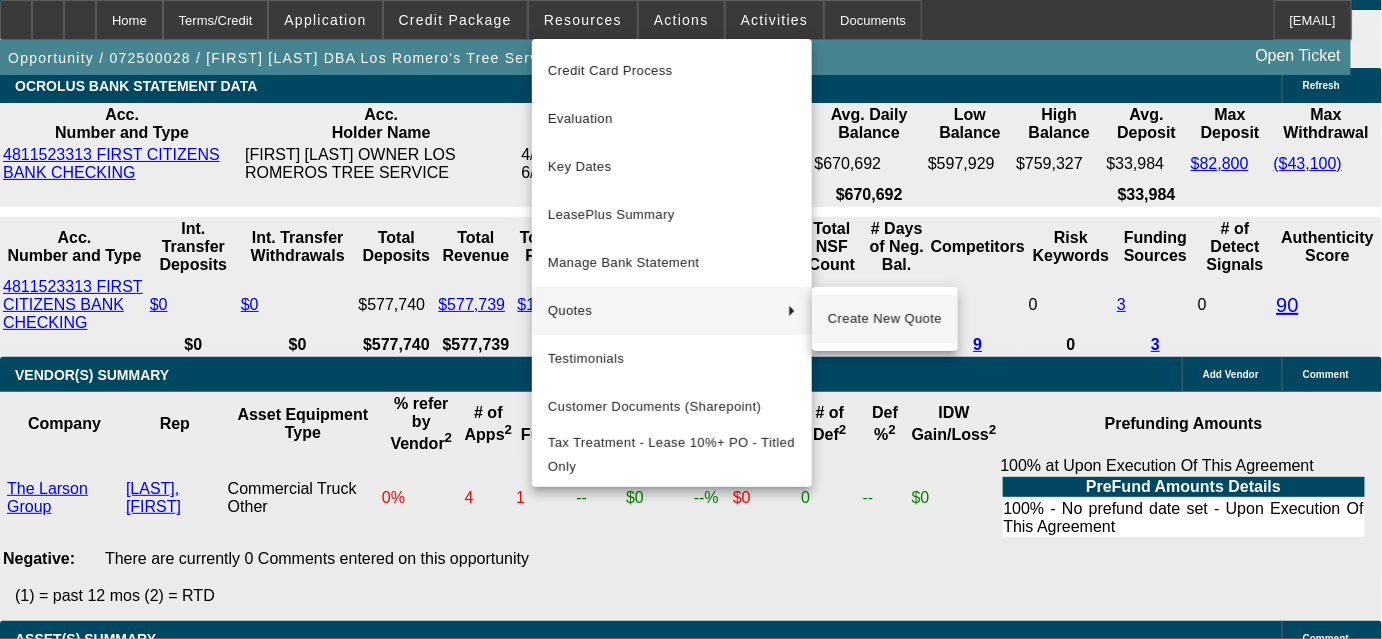 click on "Create New Quote" at bounding box center (885, 319) 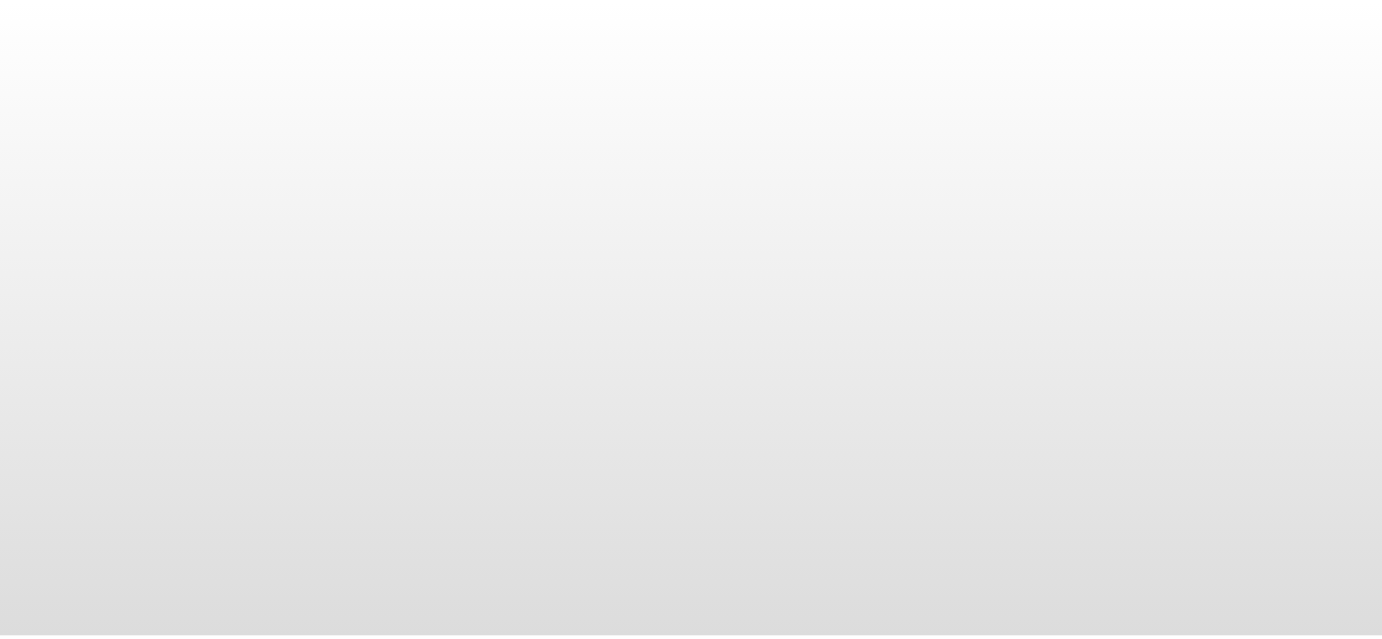 scroll, scrollTop: 0, scrollLeft: 0, axis: both 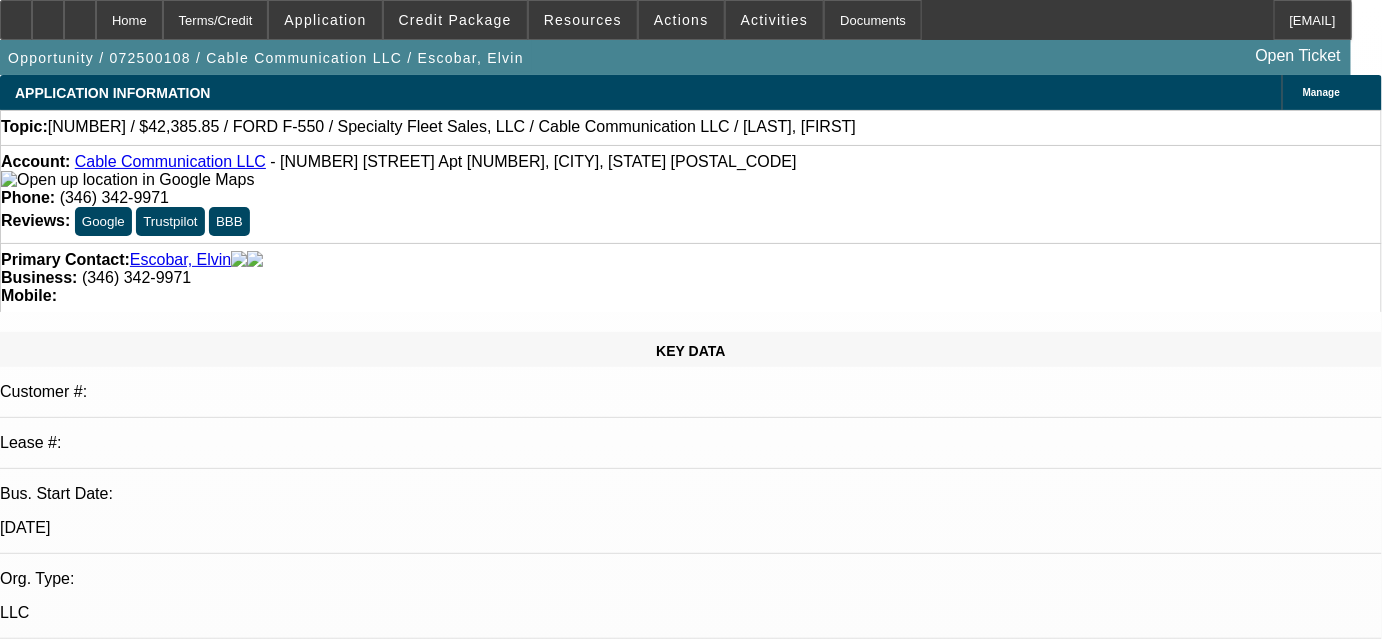 click on "Set
Follow-Up Date/Time" at bounding box center [89, 2876] 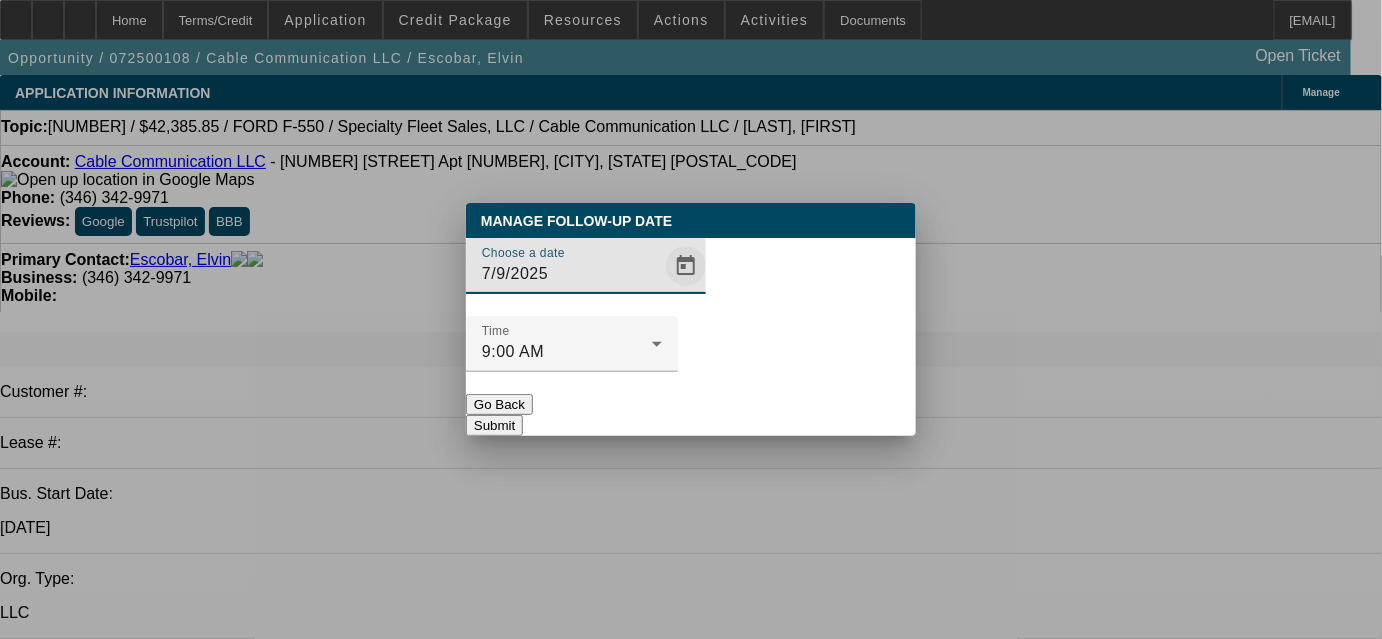 click at bounding box center (686, 266) 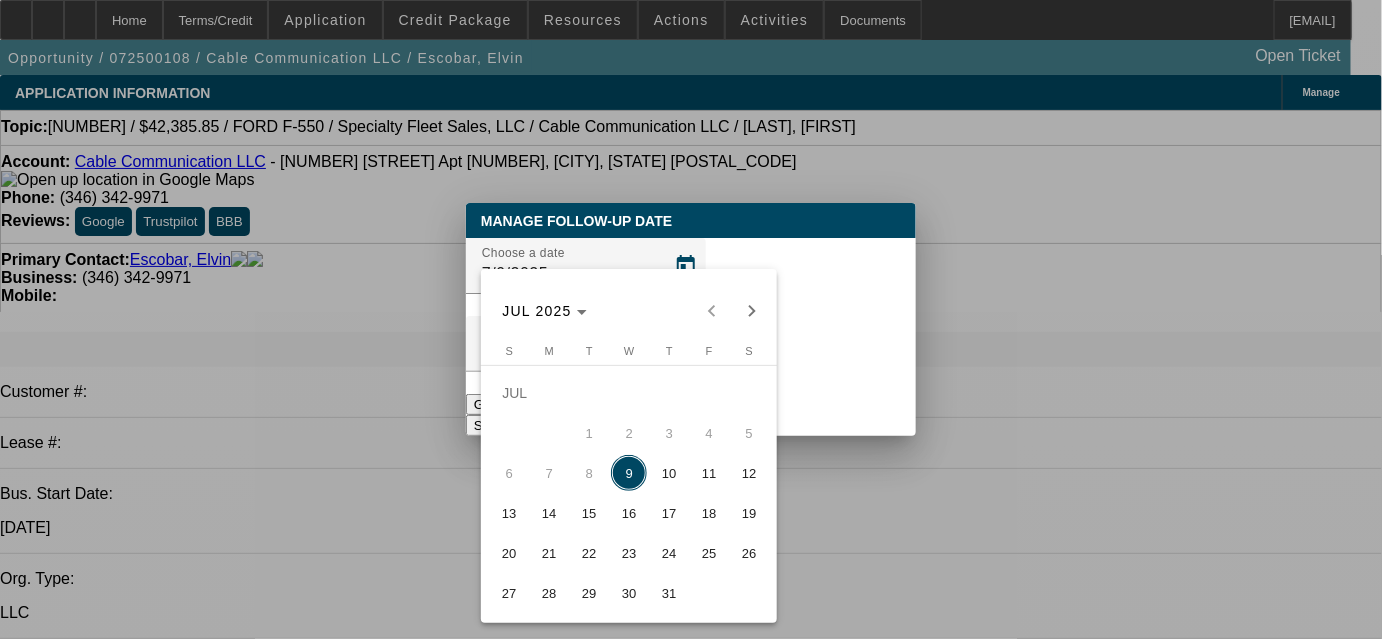click on "15" at bounding box center (589, 513) 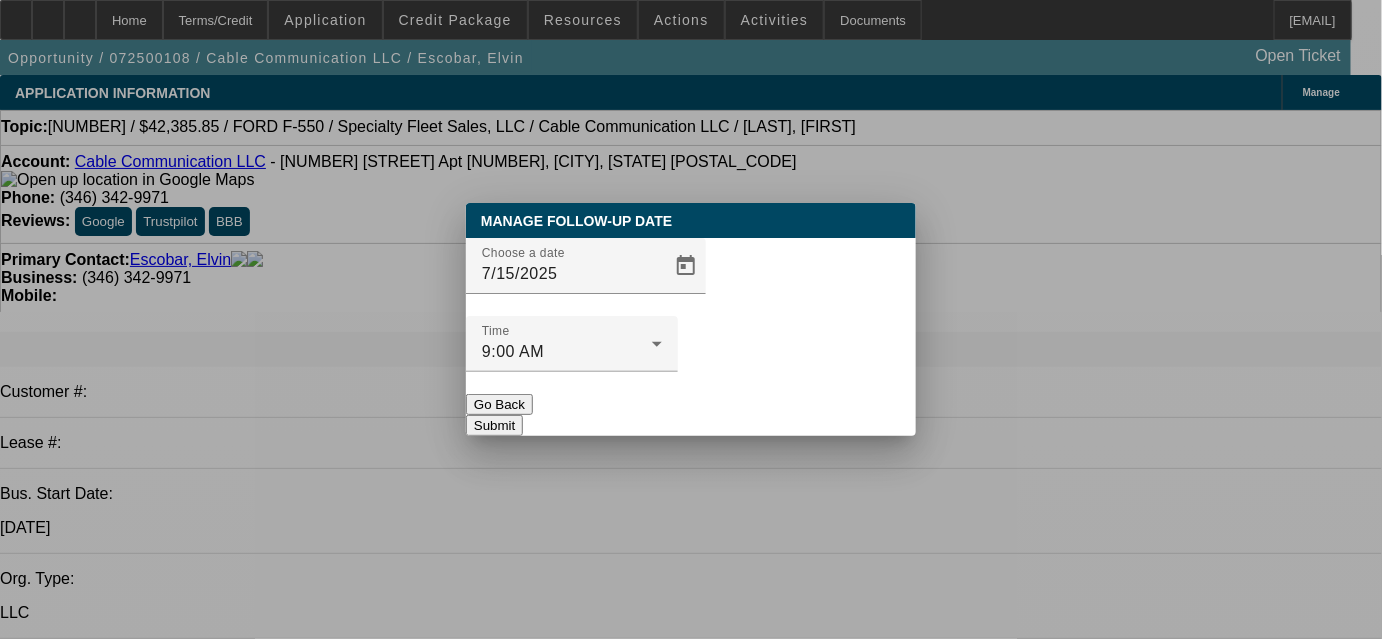 click on "Submit" at bounding box center (494, 425) 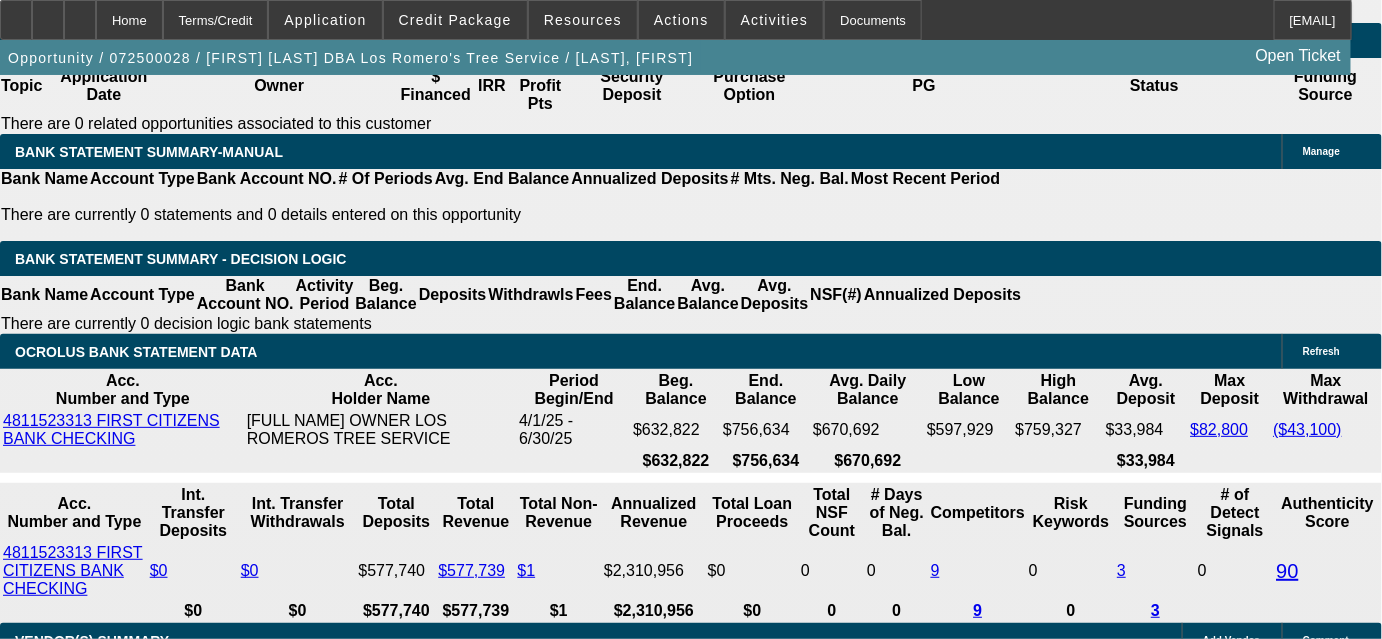 scroll, scrollTop: 3272, scrollLeft: 0, axis: vertical 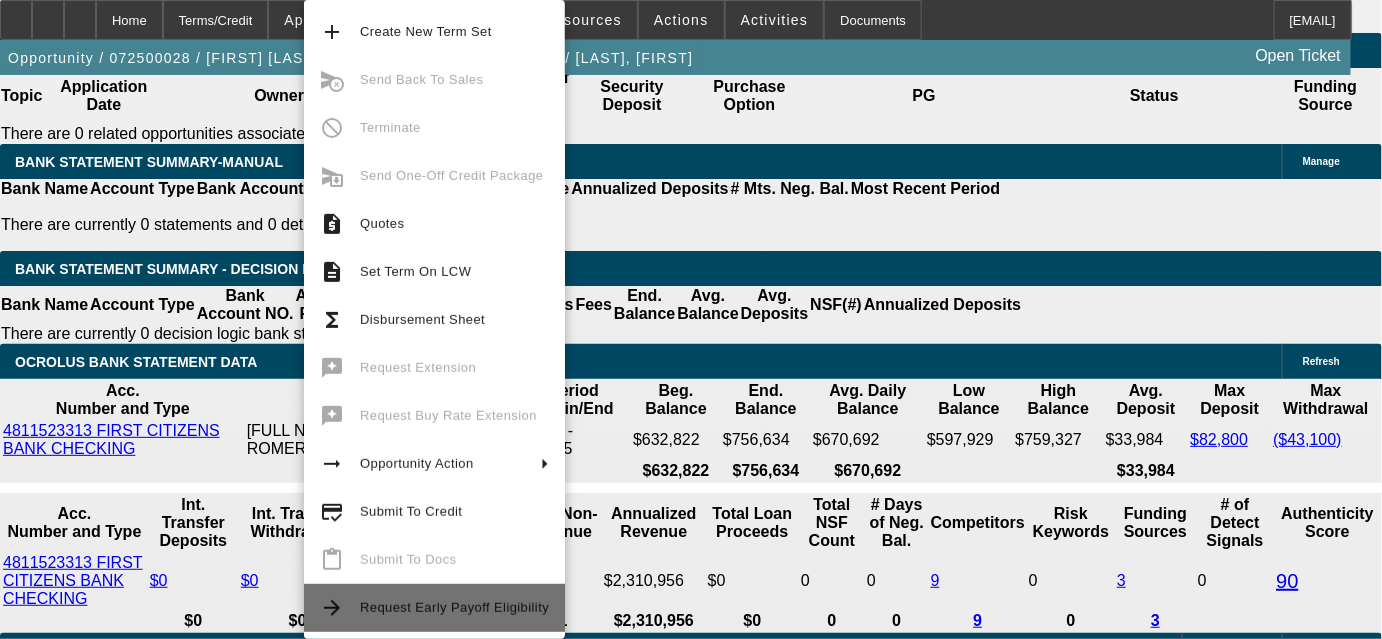 click on "Request Early Payoff Eligibility" at bounding box center (454, 607) 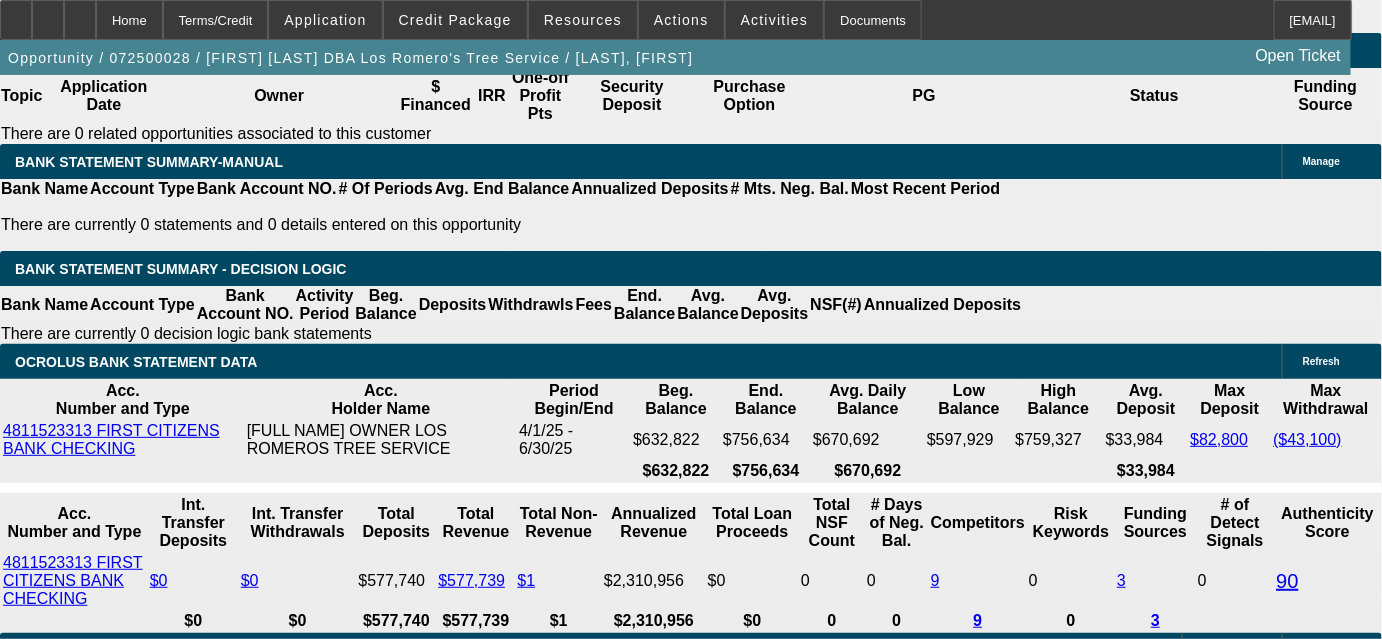scroll, scrollTop: 0, scrollLeft: 0, axis: both 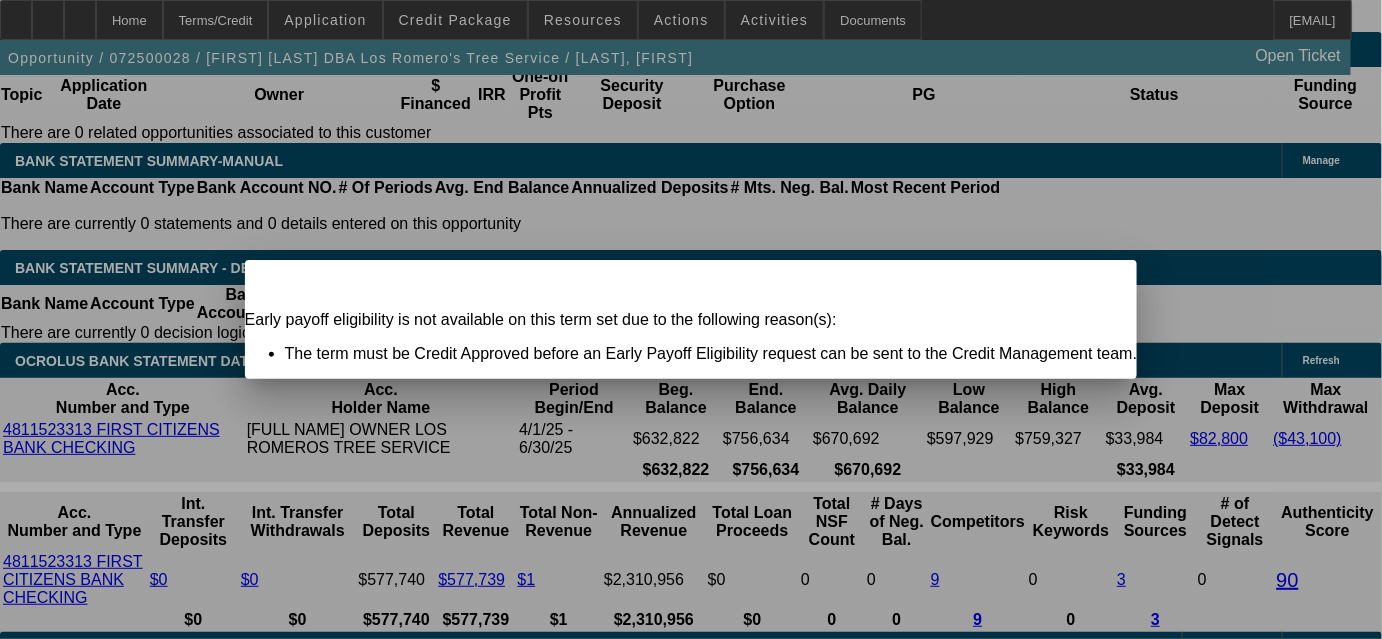 click on "Close" at bounding box center [1111, 277] 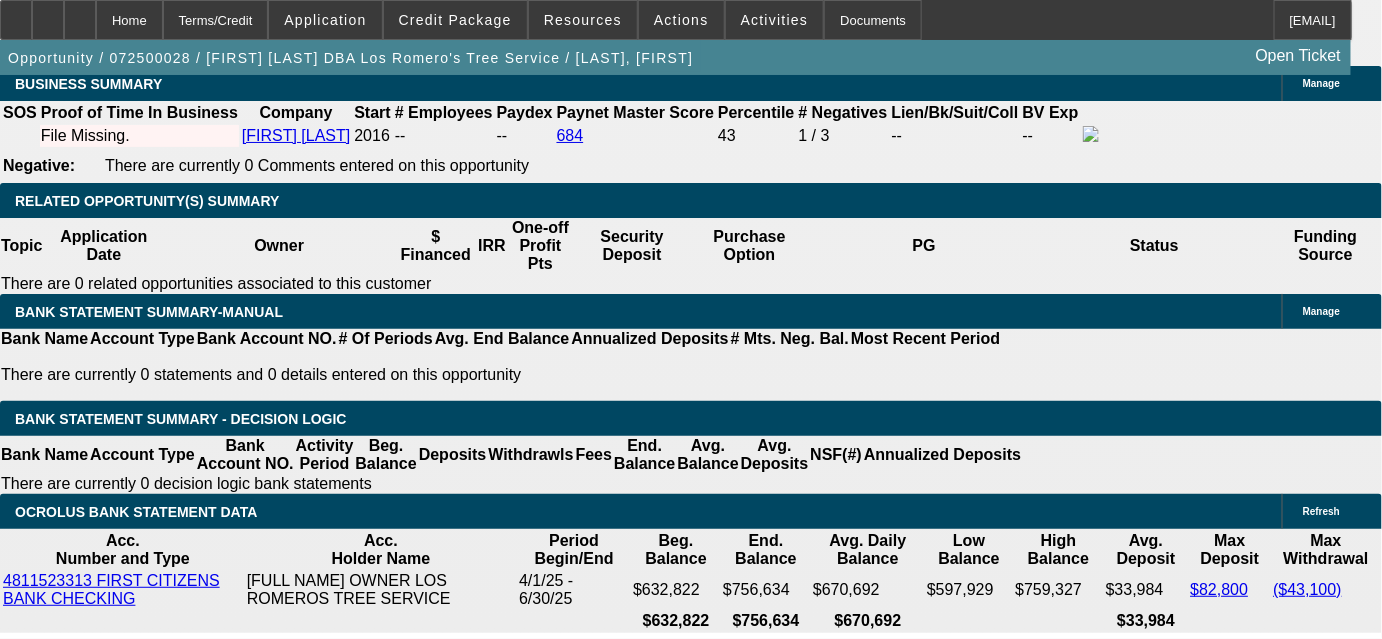 scroll, scrollTop: 3272, scrollLeft: 0, axis: vertical 